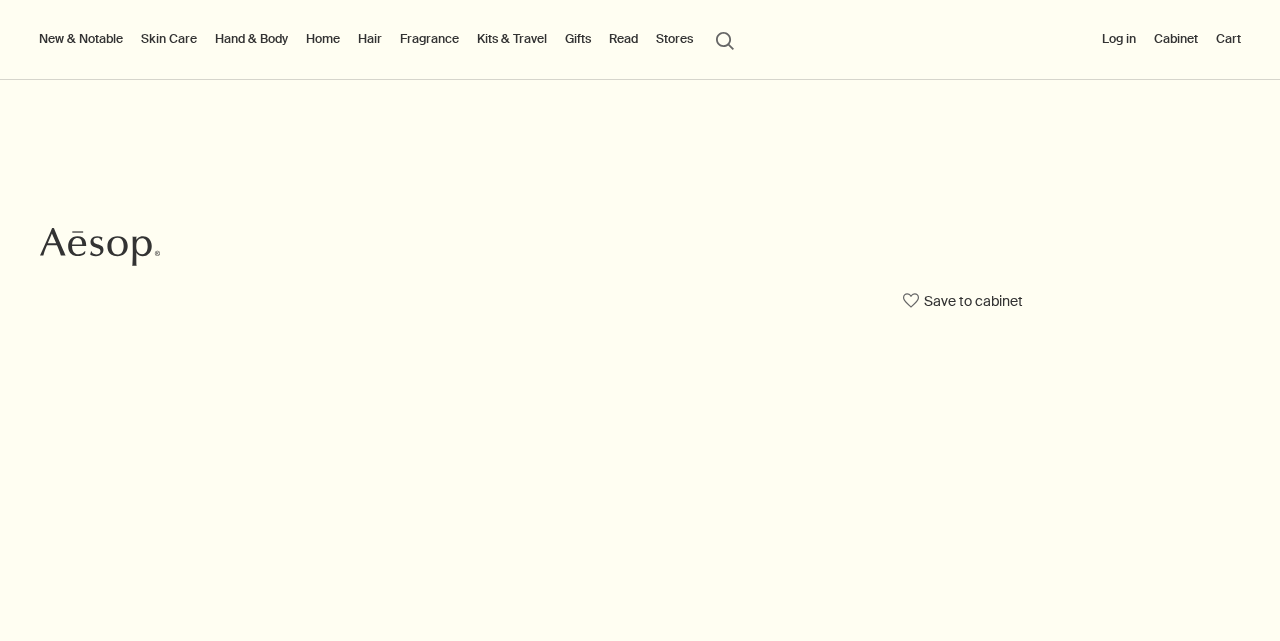 scroll, scrollTop: 0, scrollLeft: 0, axis: both 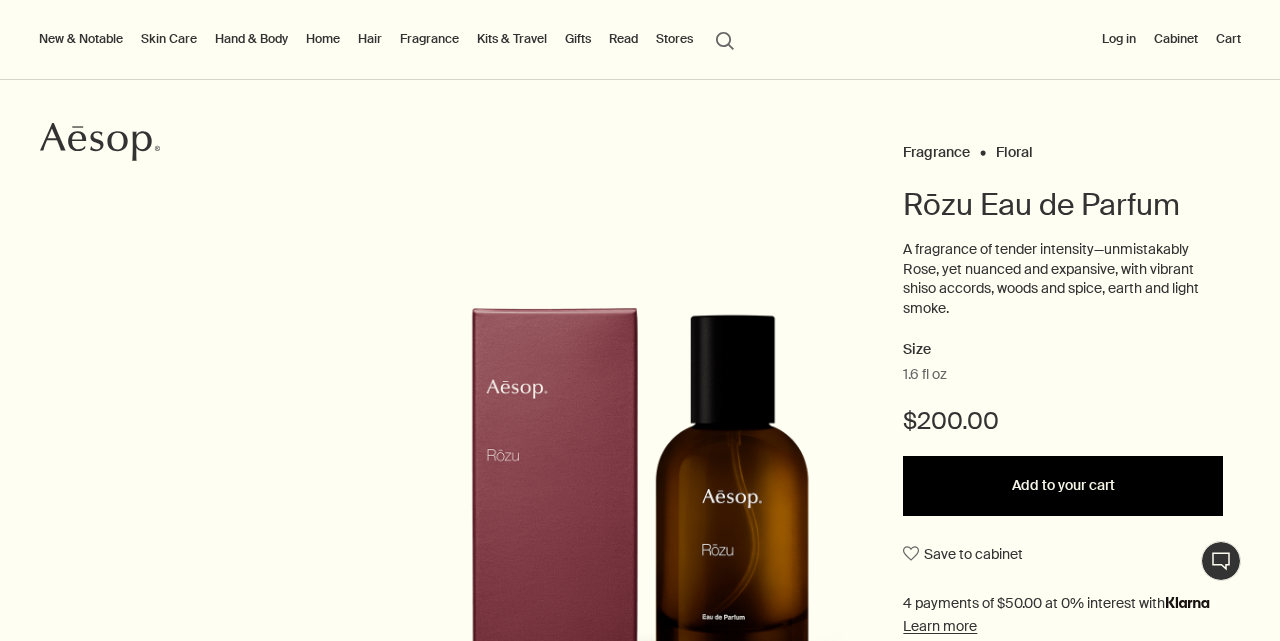 click on "Add to your cart" at bounding box center [1063, 486] 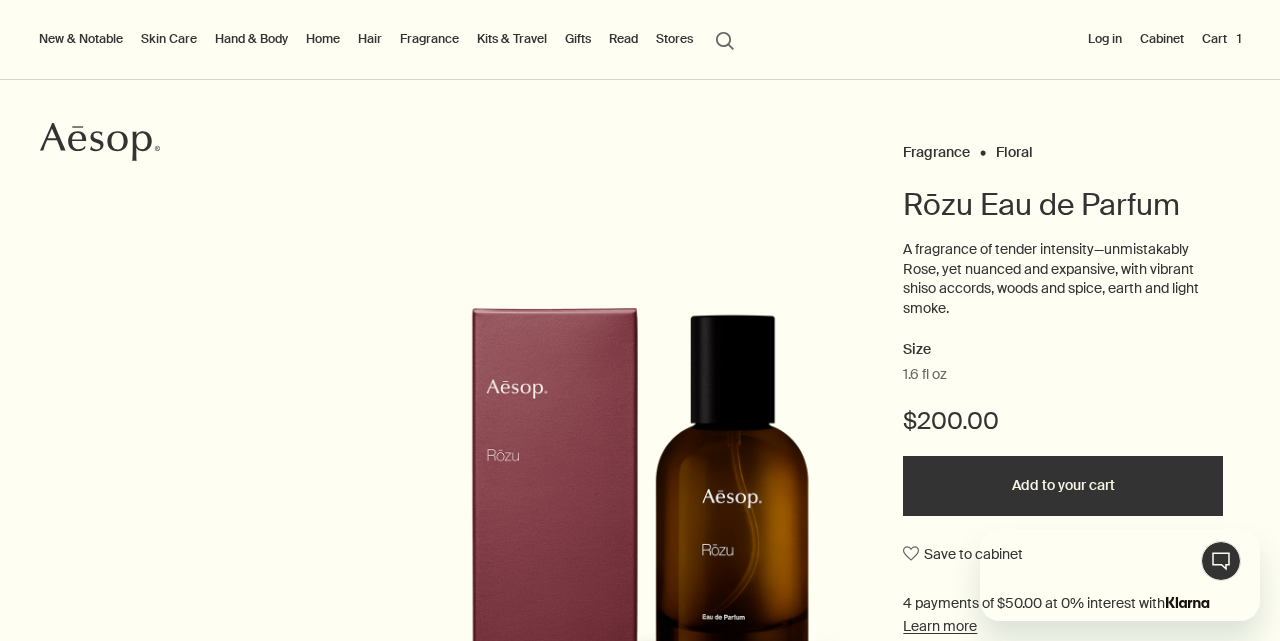 scroll, scrollTop: 0, scrollLeft: 0, axis: both 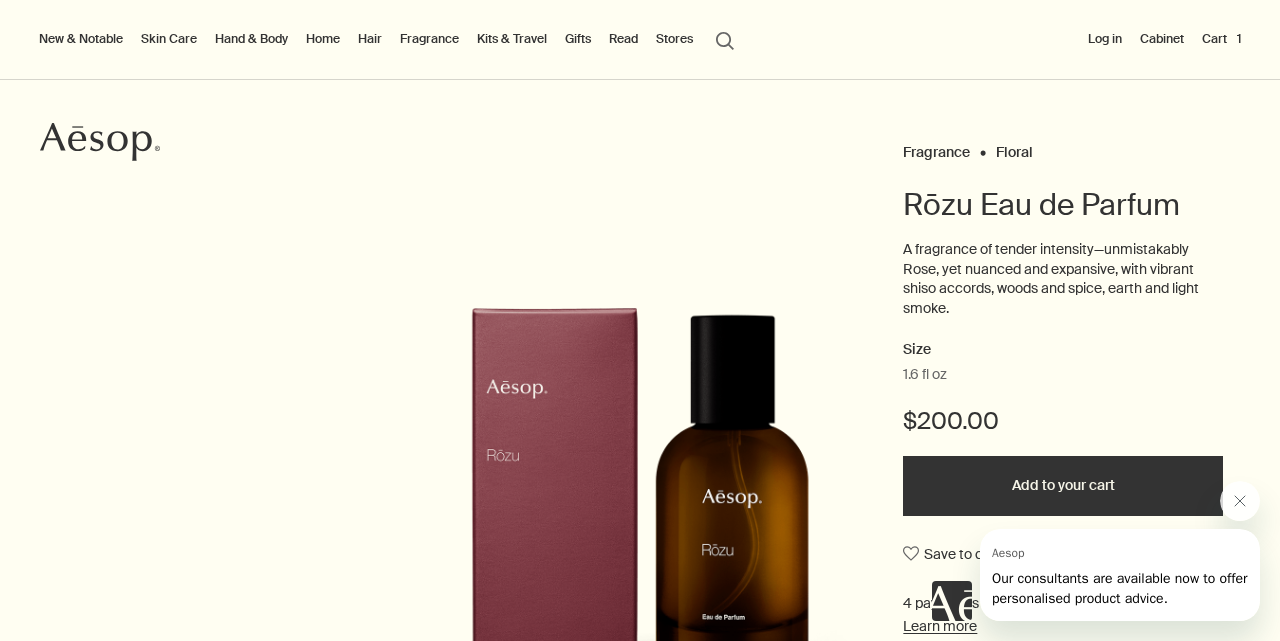 click on "Fragrance" at bounding box center (429, 39) 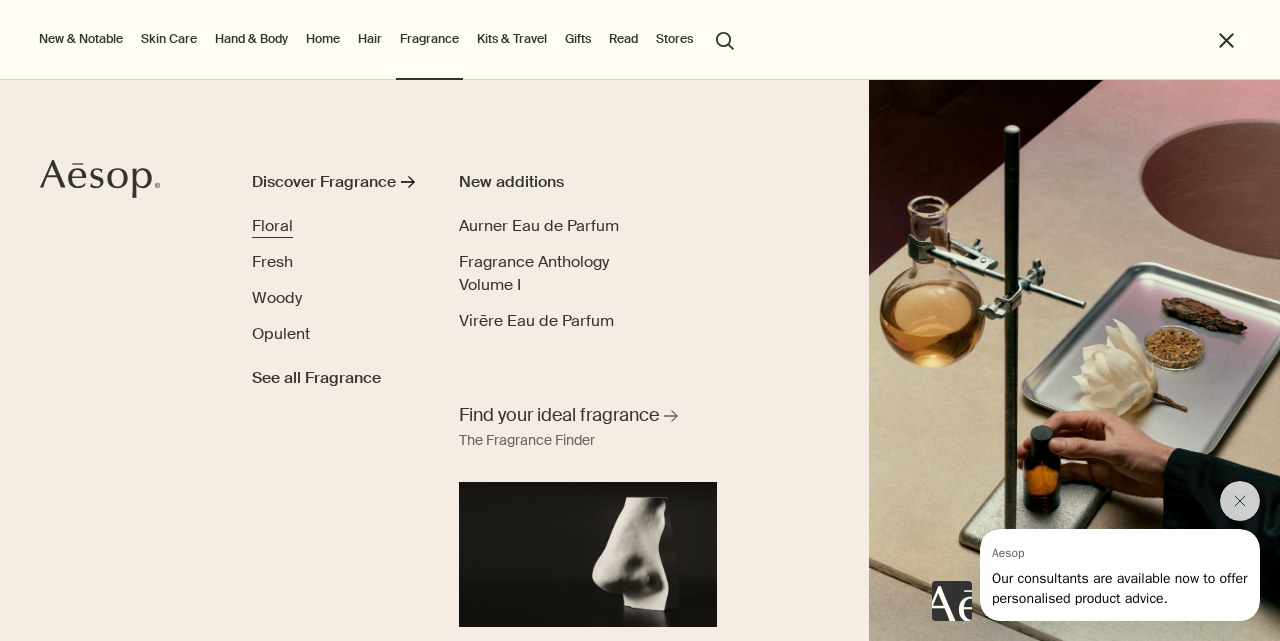 click on "Floral" at bounding box center [272, 225] 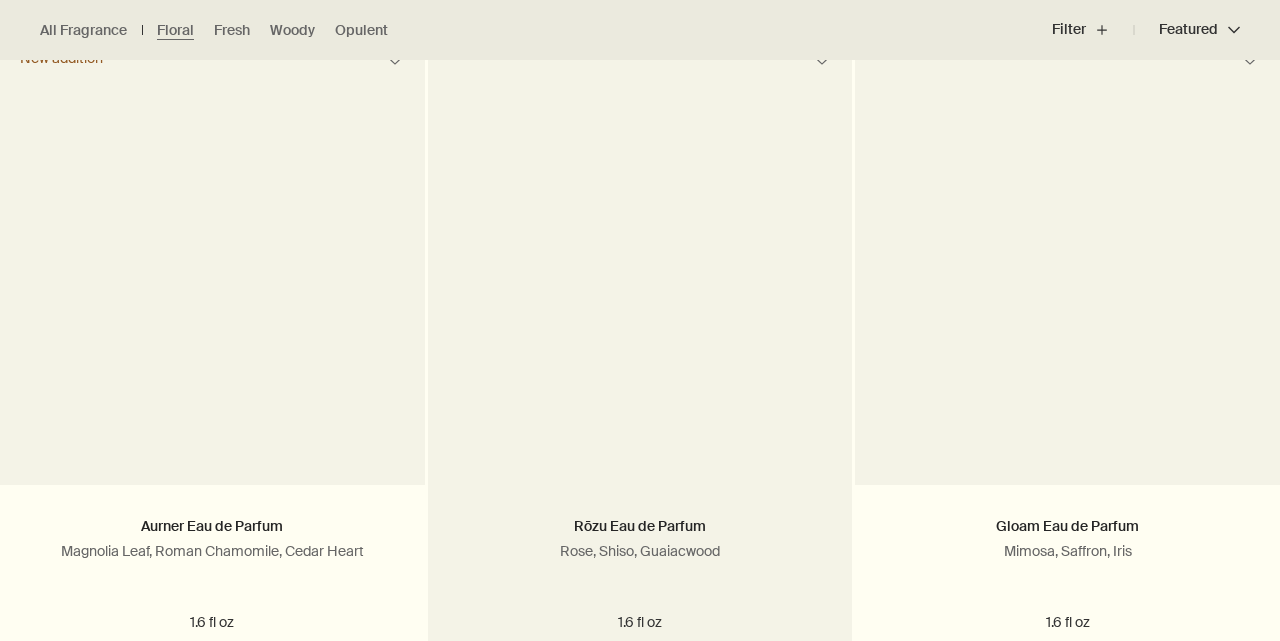 scroll, scrollTop: 605, scrollLeft: 0, axis: vertical 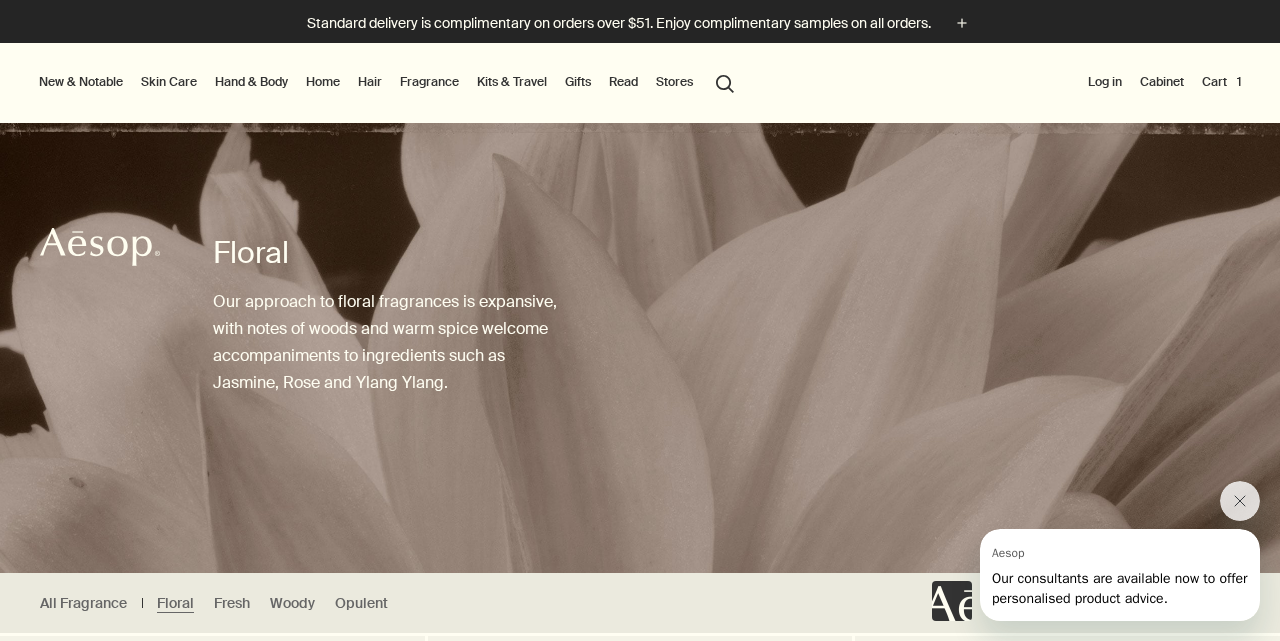 click on "Fragrance" at bounding box center [429, 82] 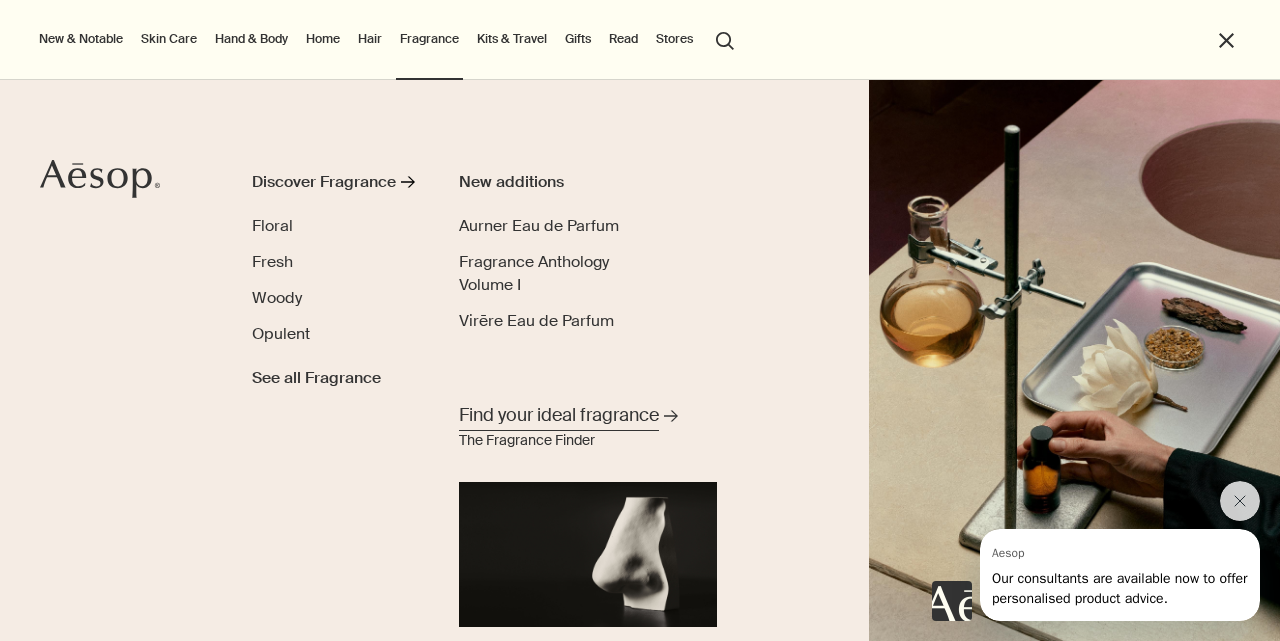 click on "Find your ideal fragrance" at bounding box center [559, 415] 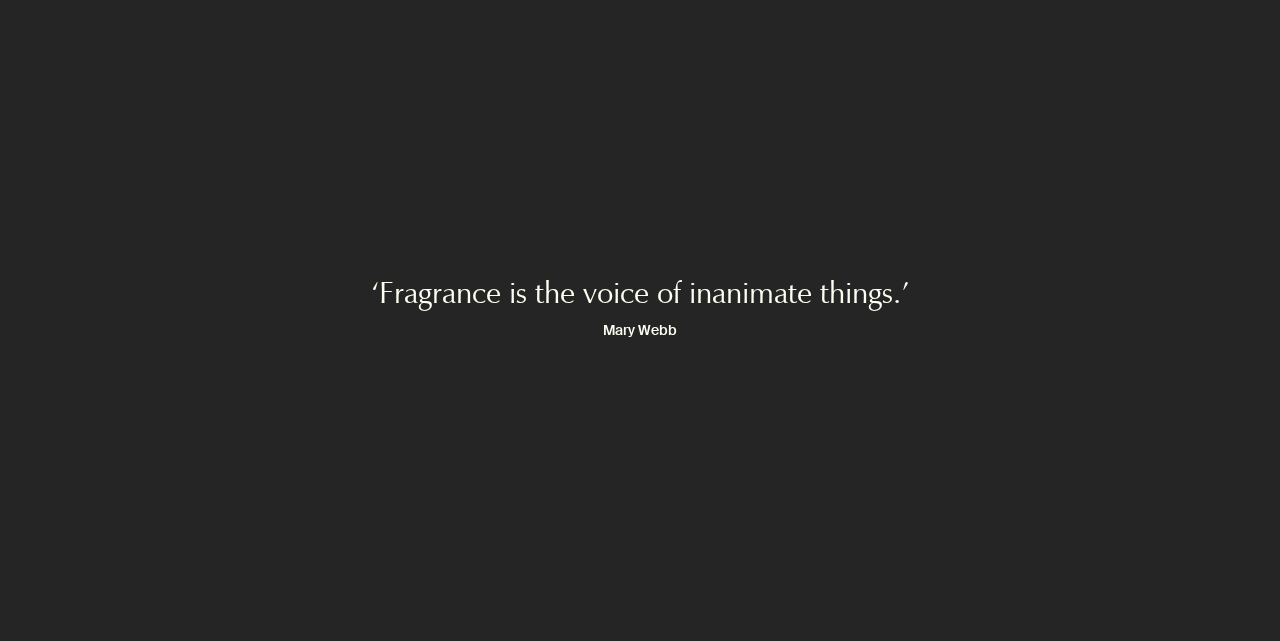 scroll, scrollTop: 0, scrollLeft: 0, axis: both 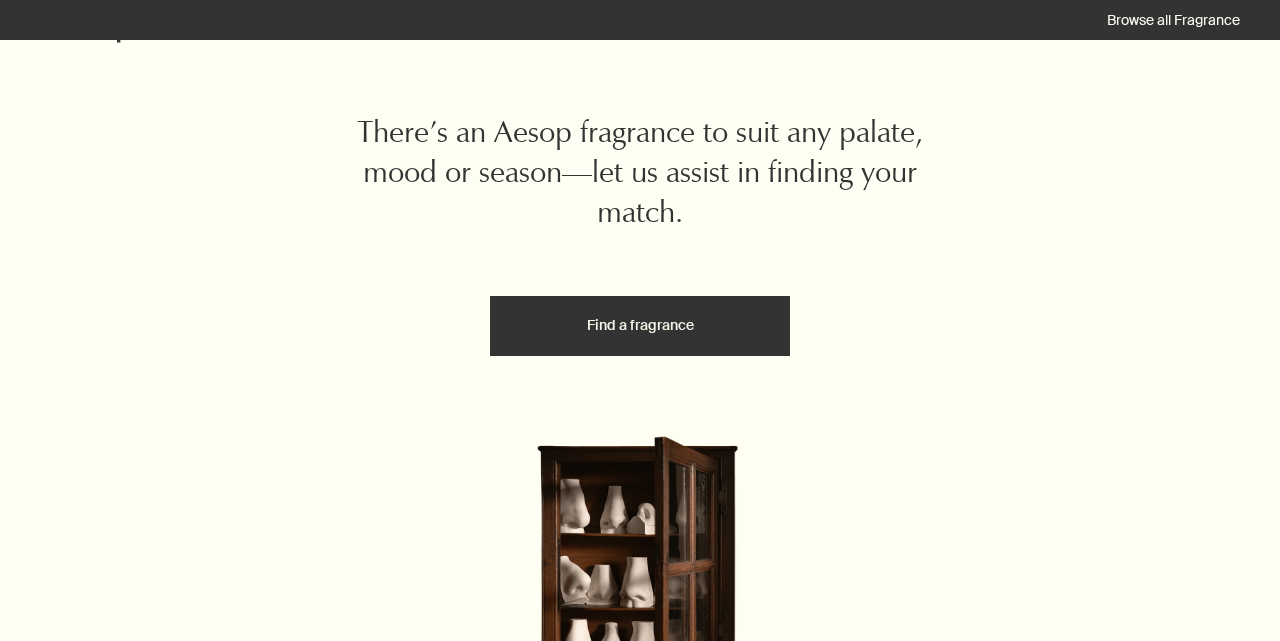 click on "Find a fragrance" at bounding box center (640, 326) 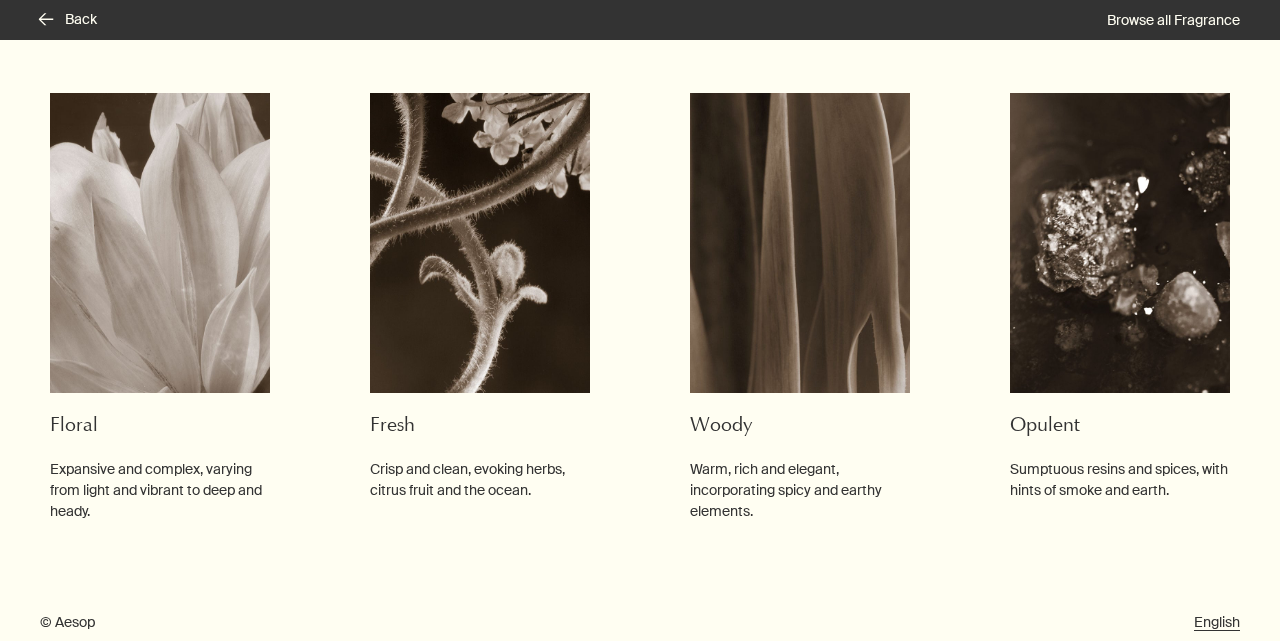 scroll, scrollTop: 264, scrollLeft: 0, axis: vertical 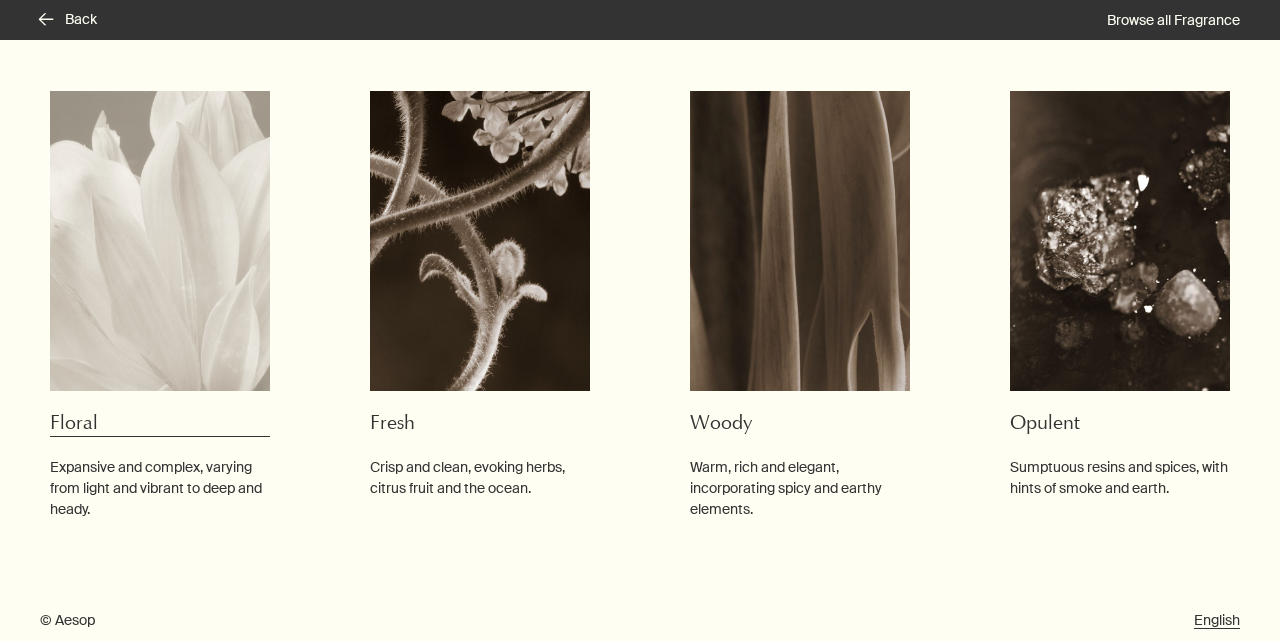 click at bounding box center [160, 241] 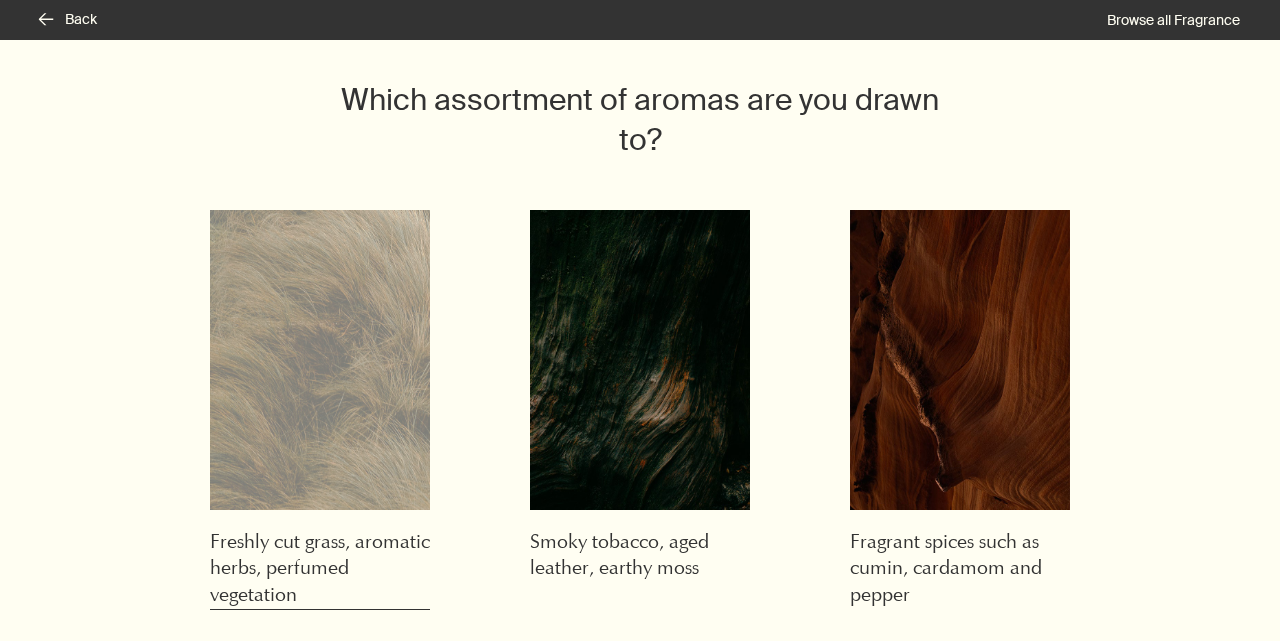 scroll, scrollTop: 105, scrollLeft: 0, axis: vertical 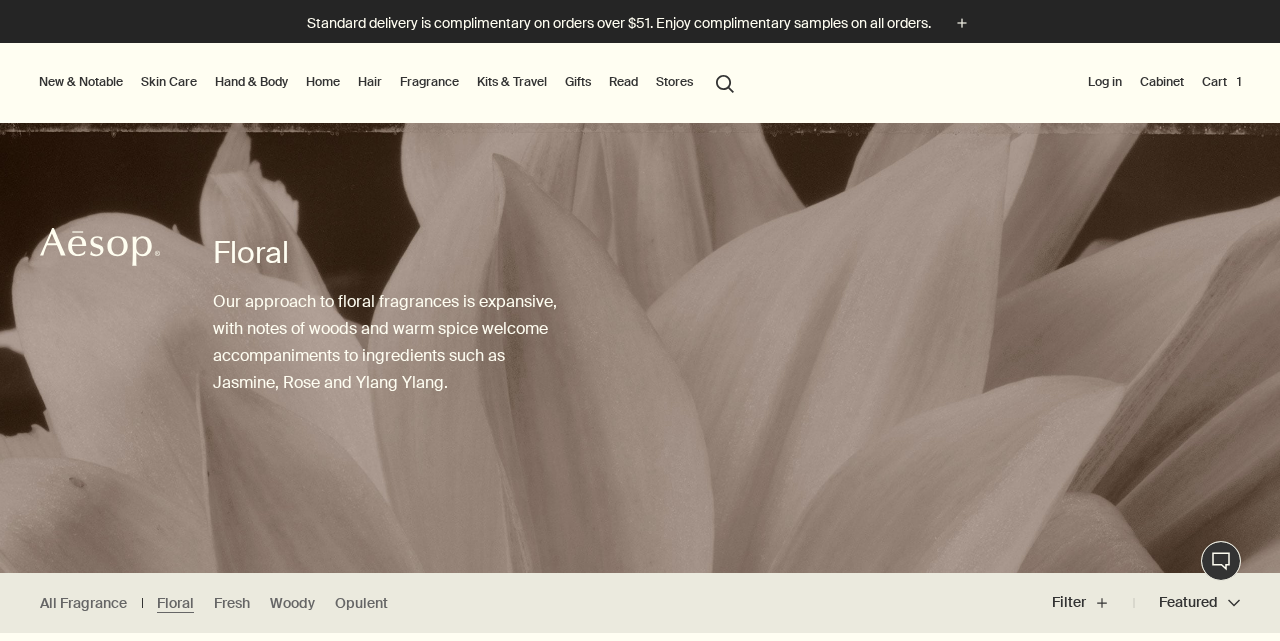 click on "Fragrance" at bounding box center [429, 82] 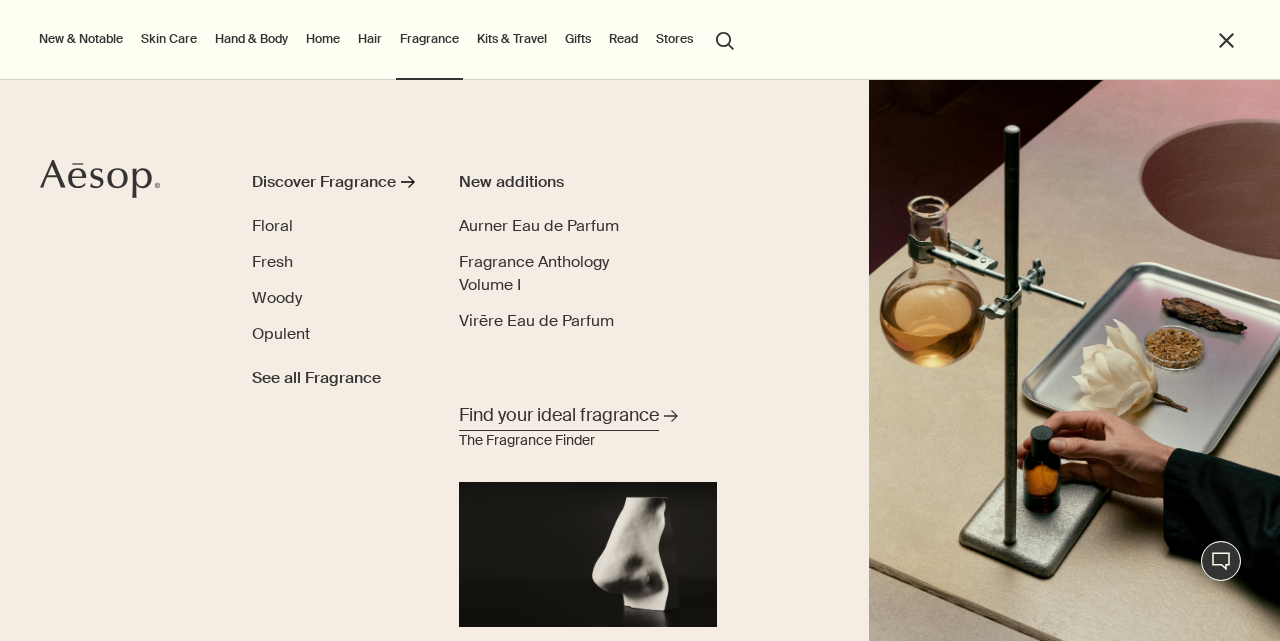 click on "Find your ideal fragrance" at bounding box center (559, 415) 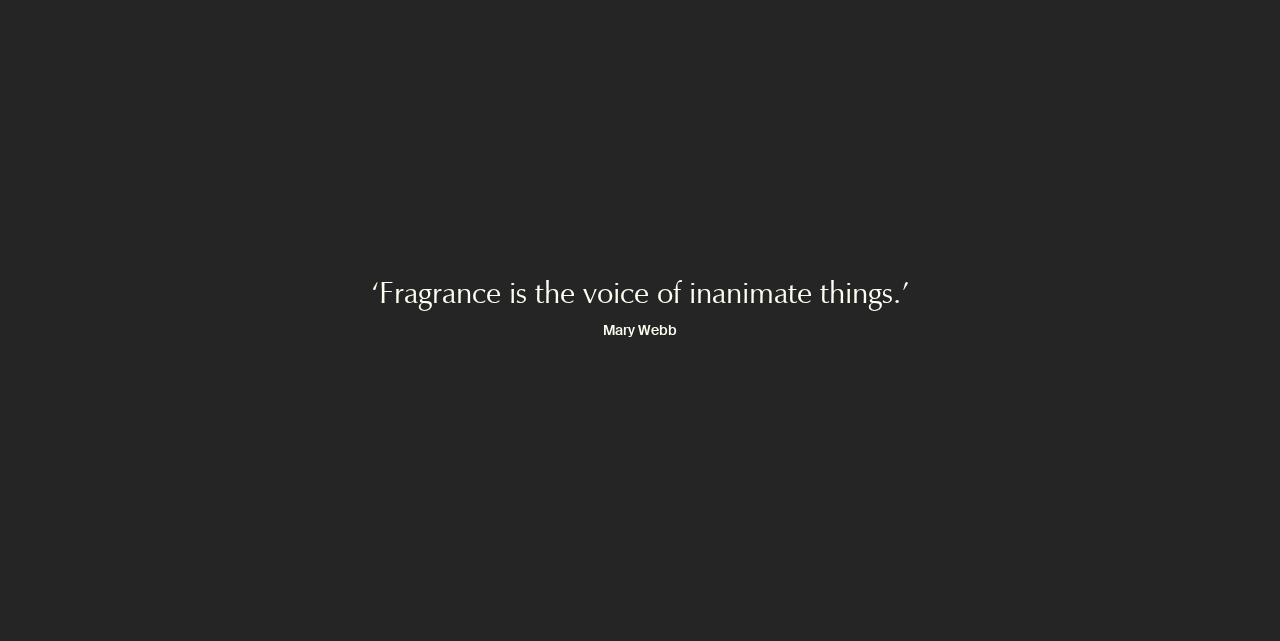 scroll, scrollTop: 0, scrollLeft: 0, axis: both 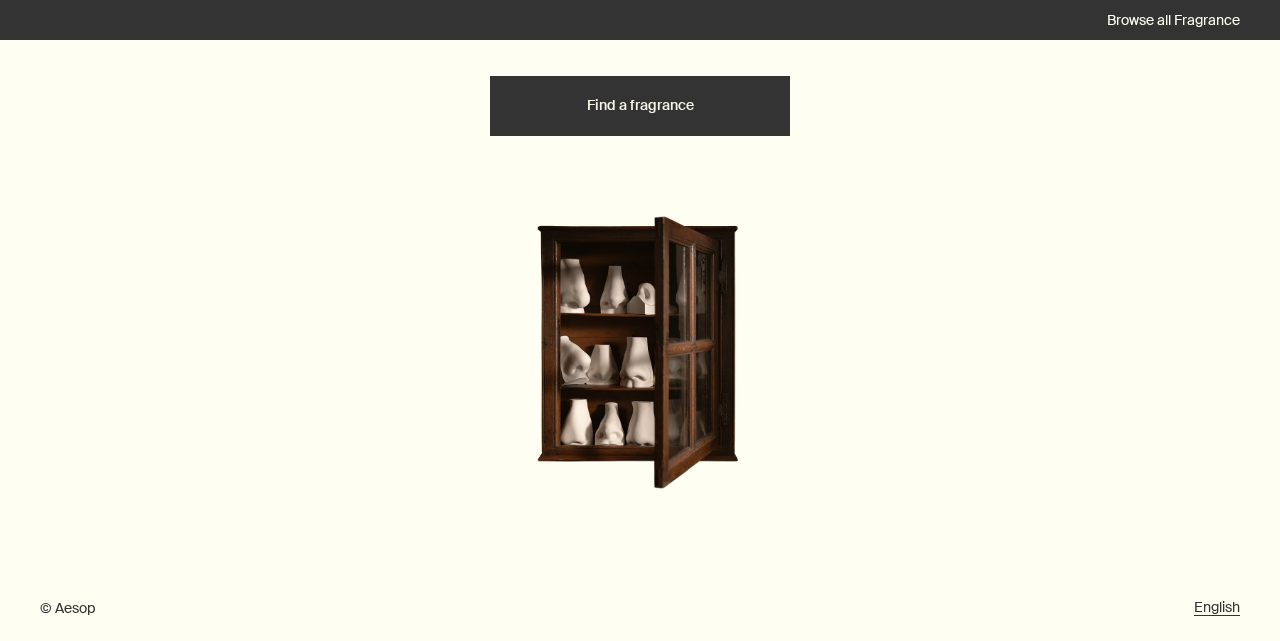 click on "Find a fragrance" at bounding box center [640, 106] 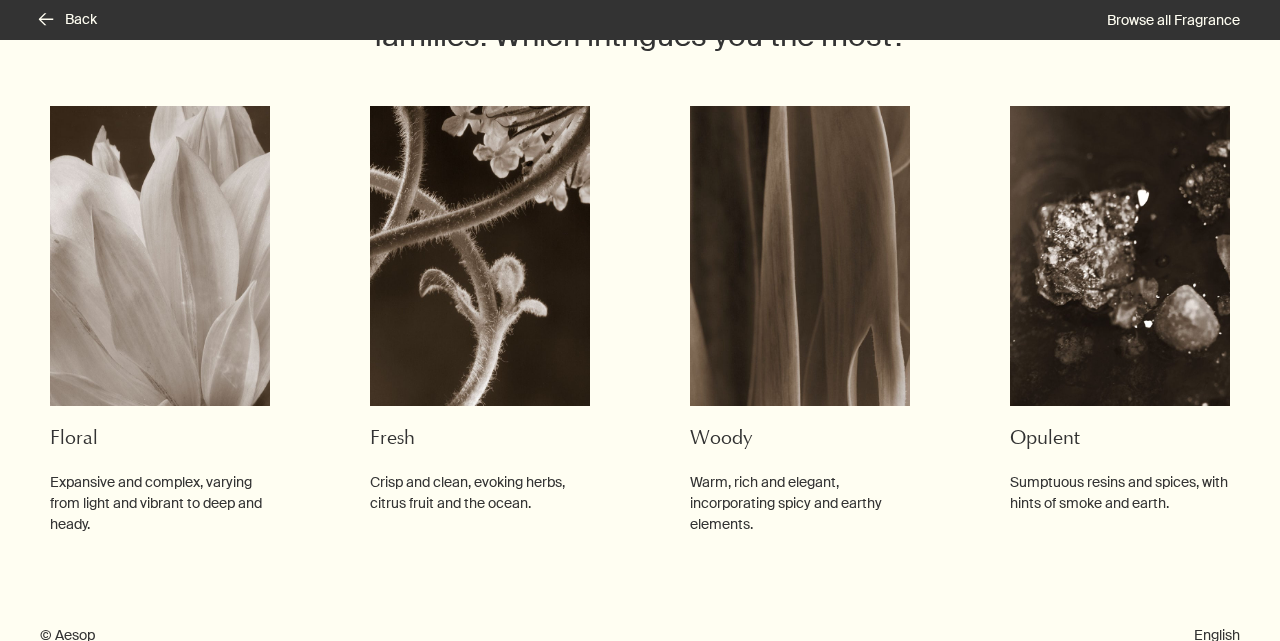 scroll, scrollTop: 248, scrollLeft: 0, axis: vertical 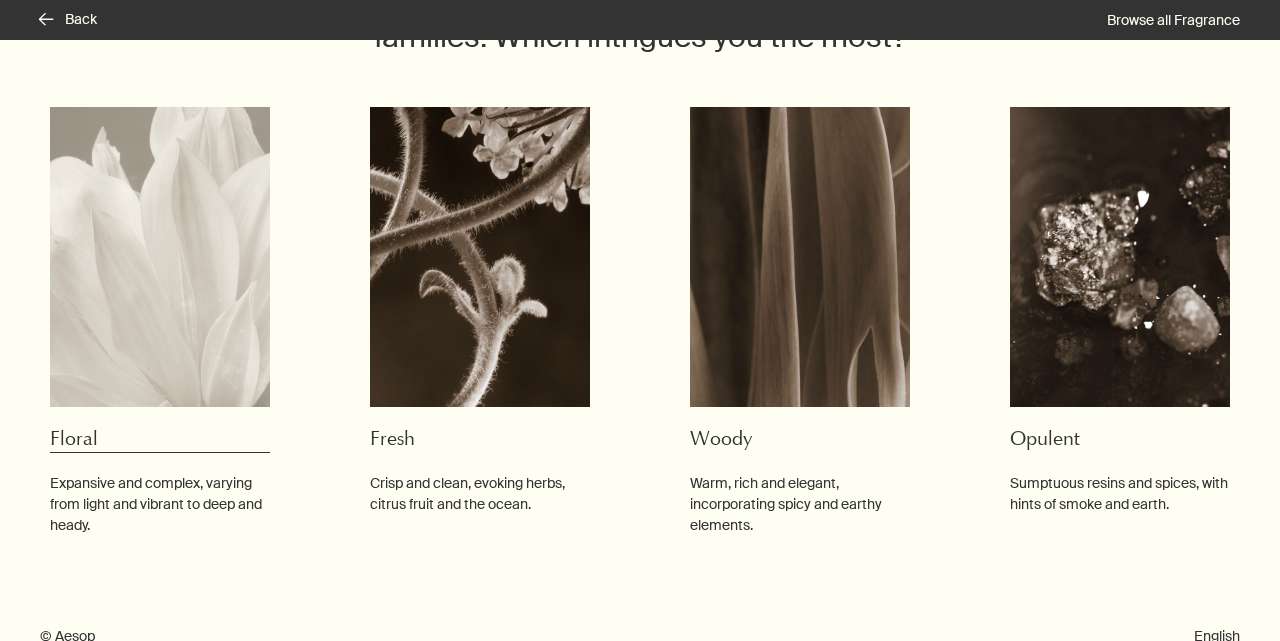 click at bounding box center (160, 257) 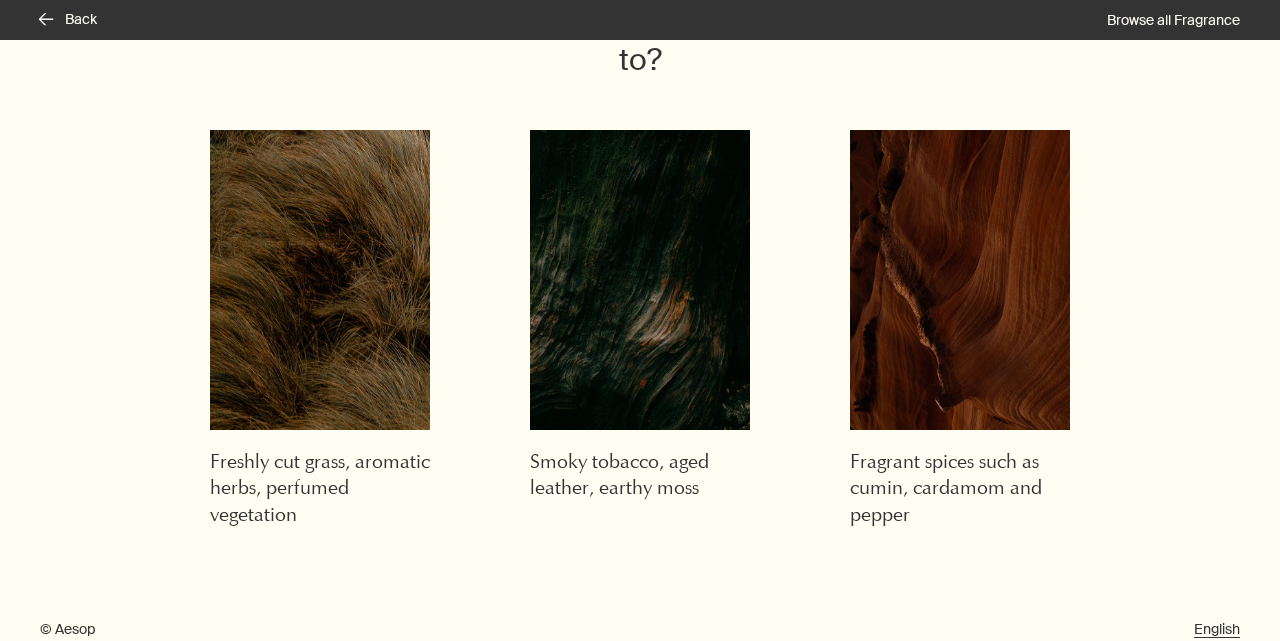 scroll, scrollTop: 187, scrollLeft: 0, axis: vertical 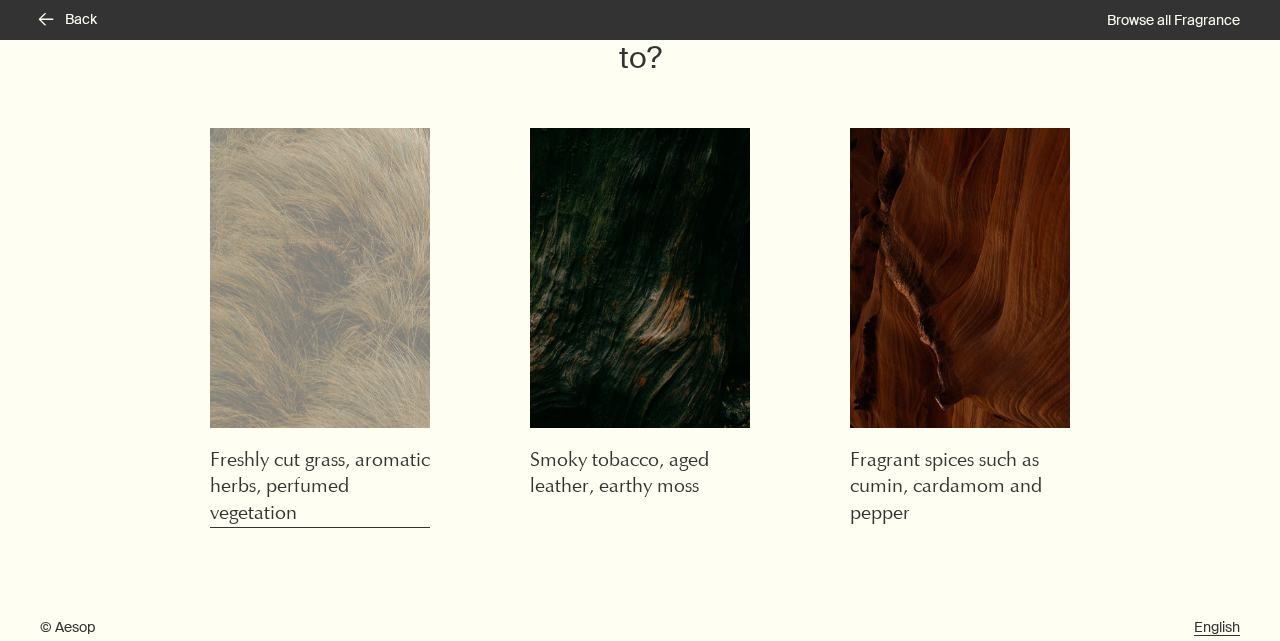 click at bounding box center (320, 278) 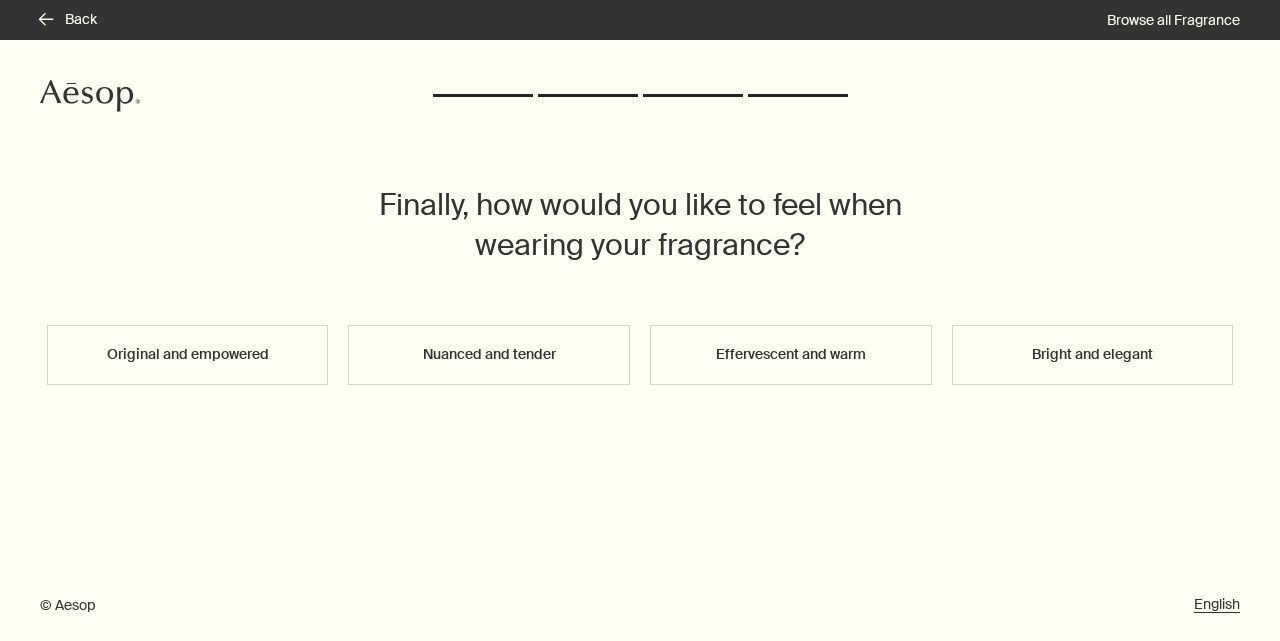 scroll, scrollTop: 0, scrollLeft: 0, axis: both 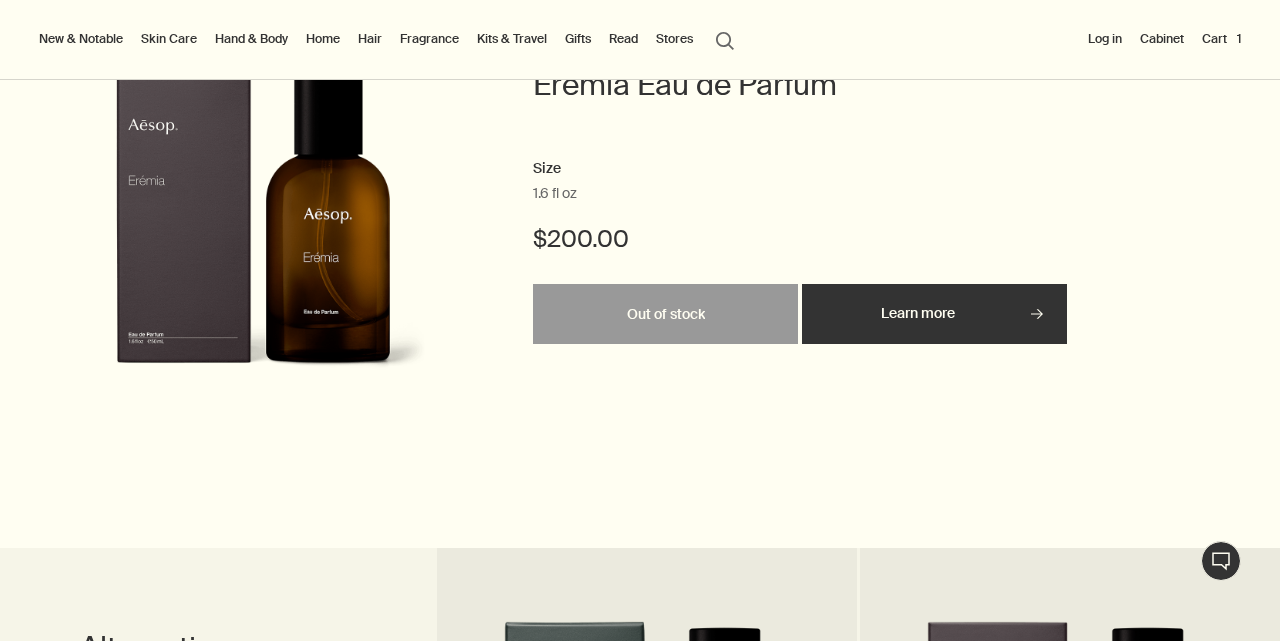 click on "Learn more   rightArrow" at bounding box center [934, 314] 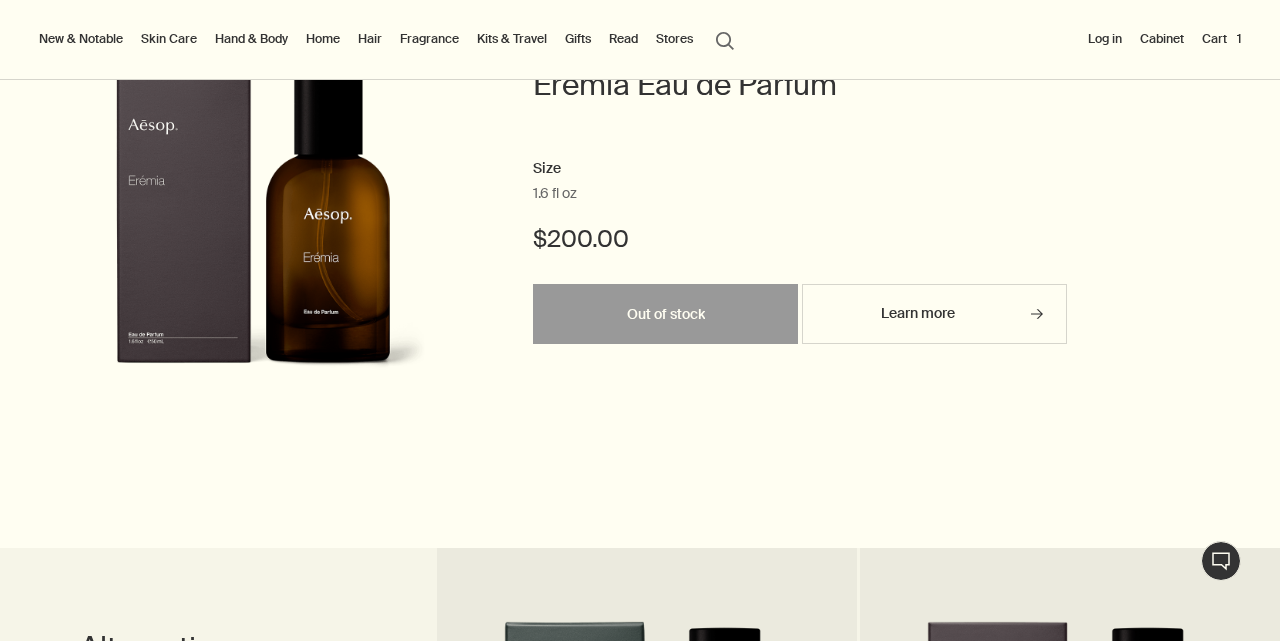 click on "Cart 1" at bounding box center (1221, 39) 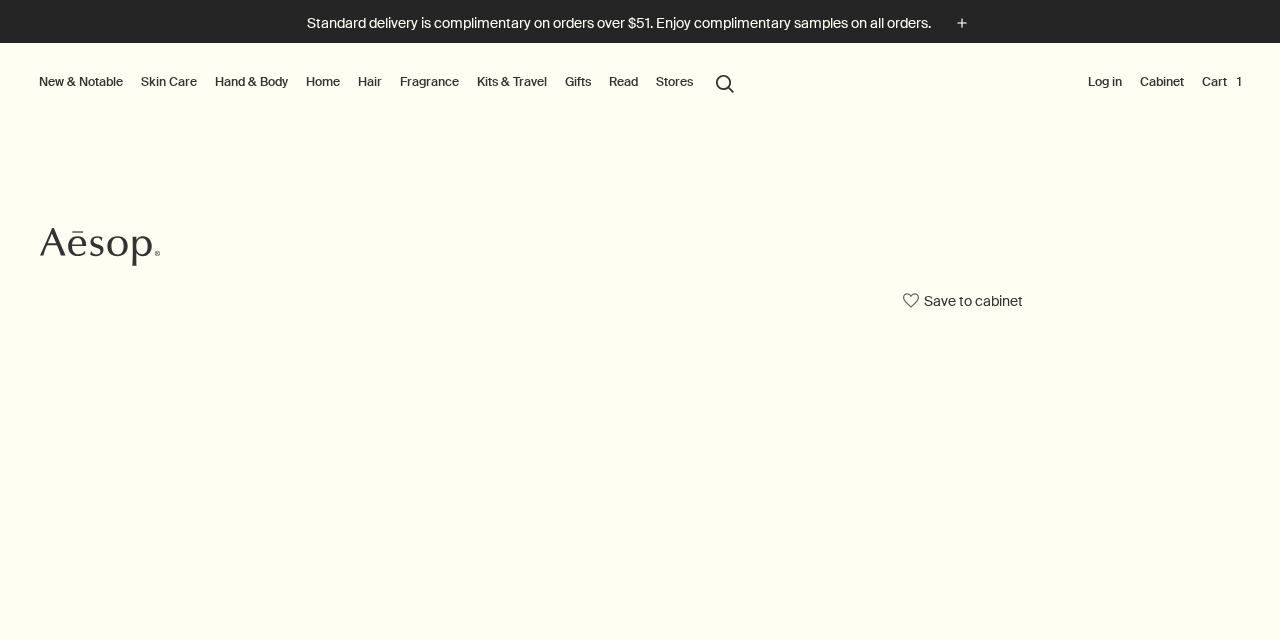 scroll, scrollTop: 0, scrollLeft: 0, axis: both 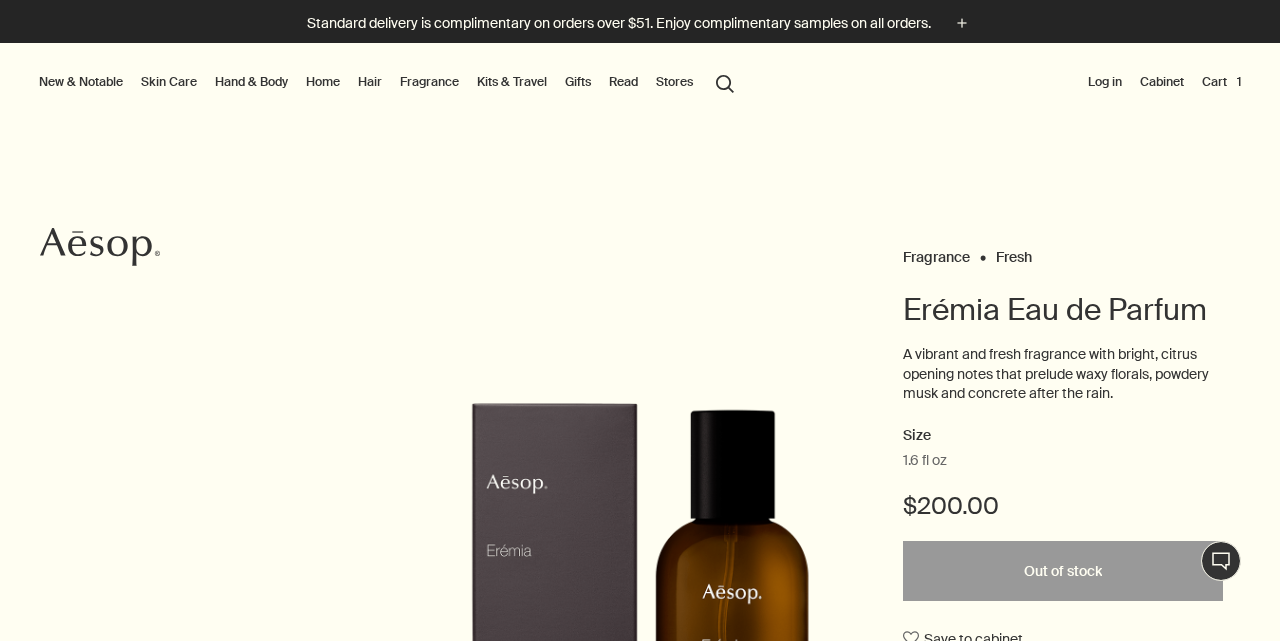 click on "Cart 1" at bounding box center [1221, 82] 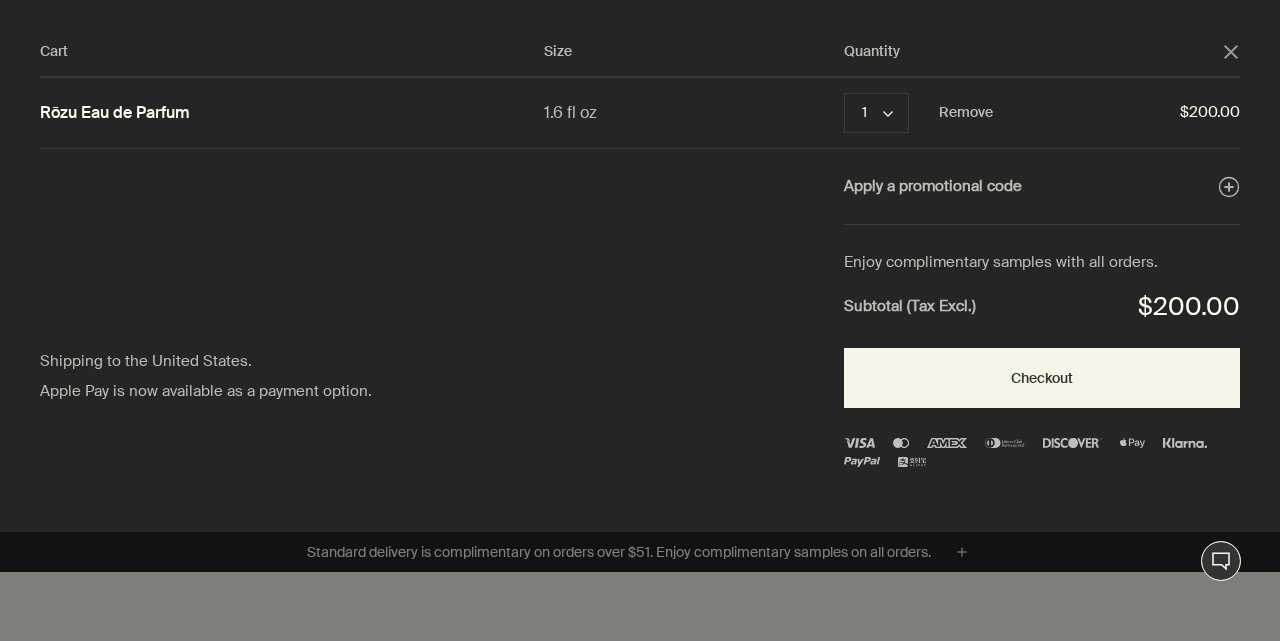 click on "Rōzu Eau de Parfum" at bounding box center (115, 113) 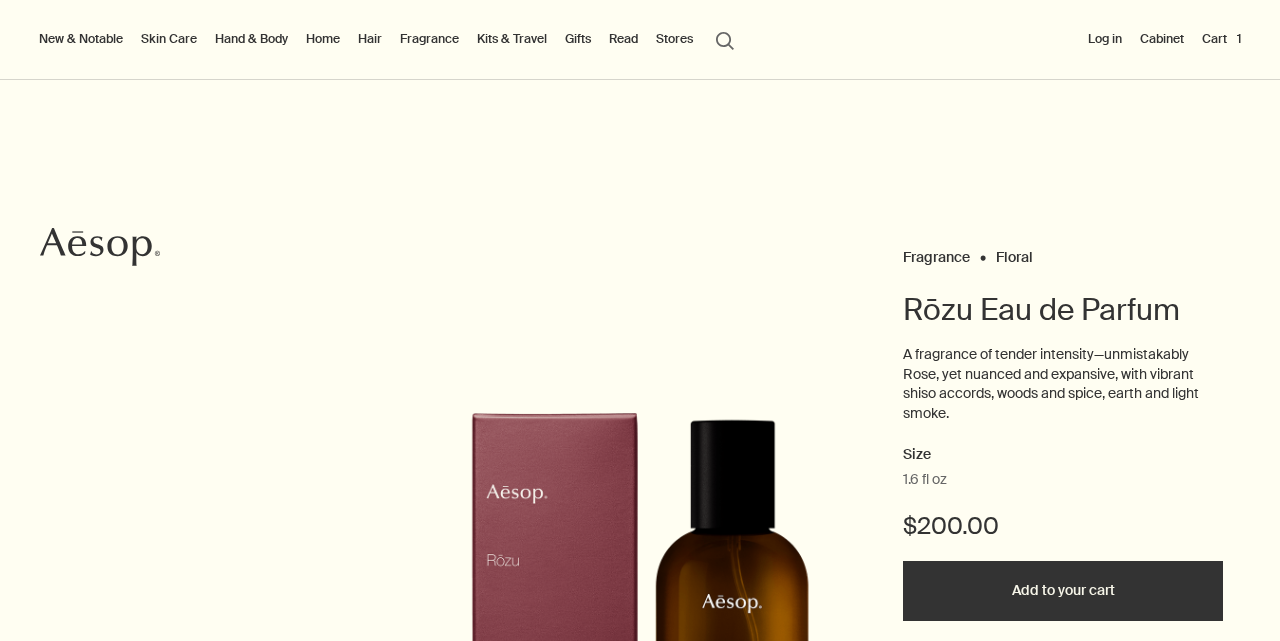 scroll, scrollTop: 85, scrollLeft: 0, axis: vertical 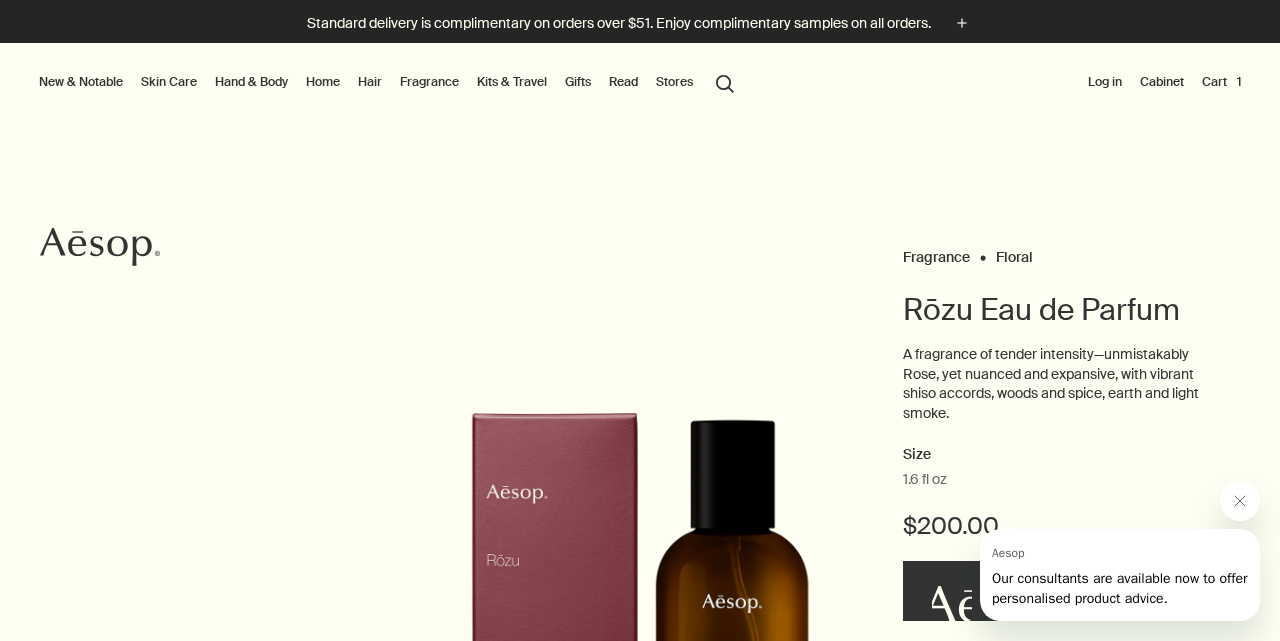 click on "search Search" at bounding box center (725, 82) 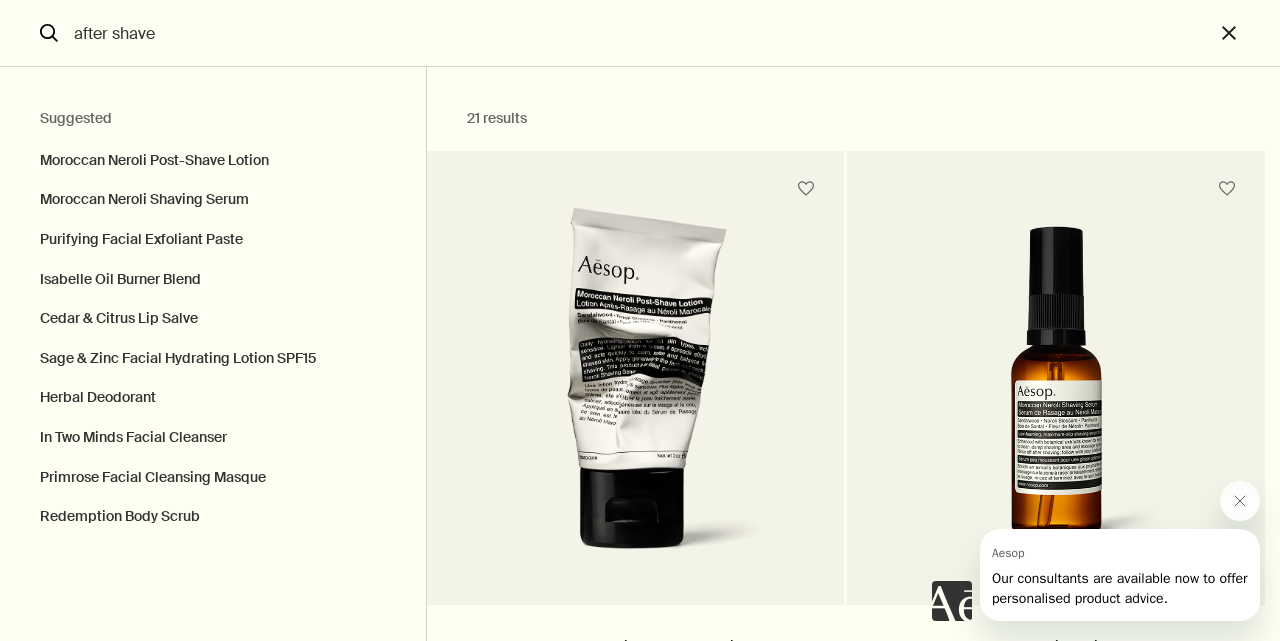 scroll, scrollTop: 0, scrollLeft: 0, axis: both 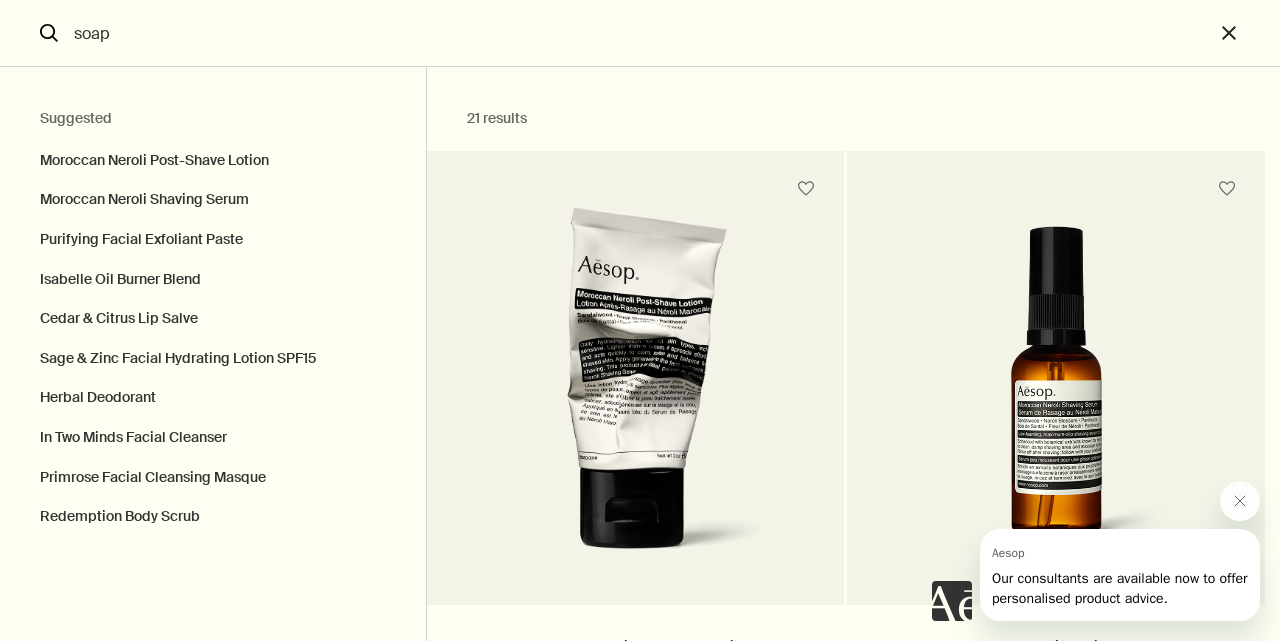 type on "soap" 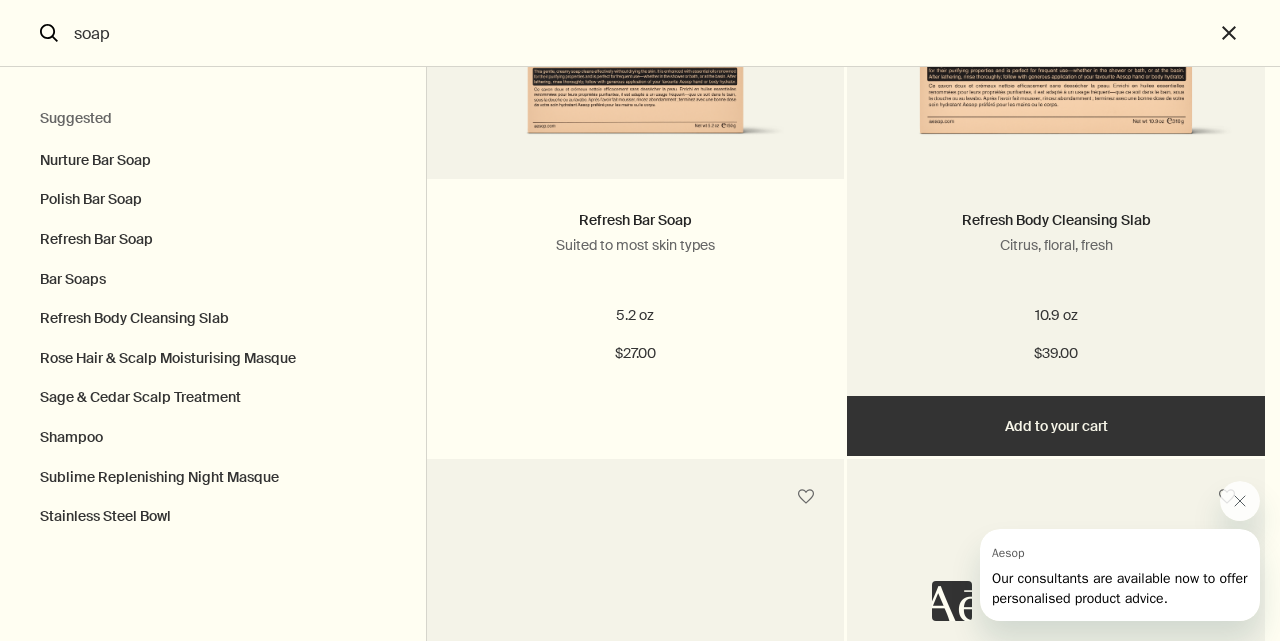 scroll, scrollTop: 1162, scrollLeft: 0, axis: vertical 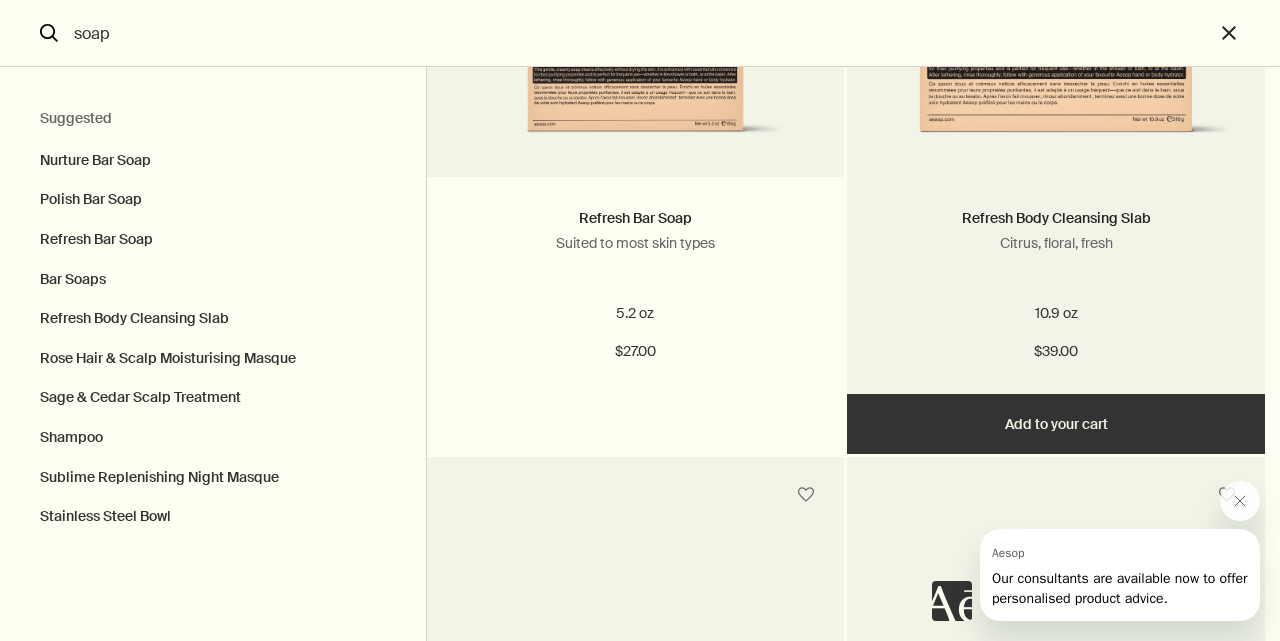 click on "Add Add to your cart" at bounding box center [1056, 424] 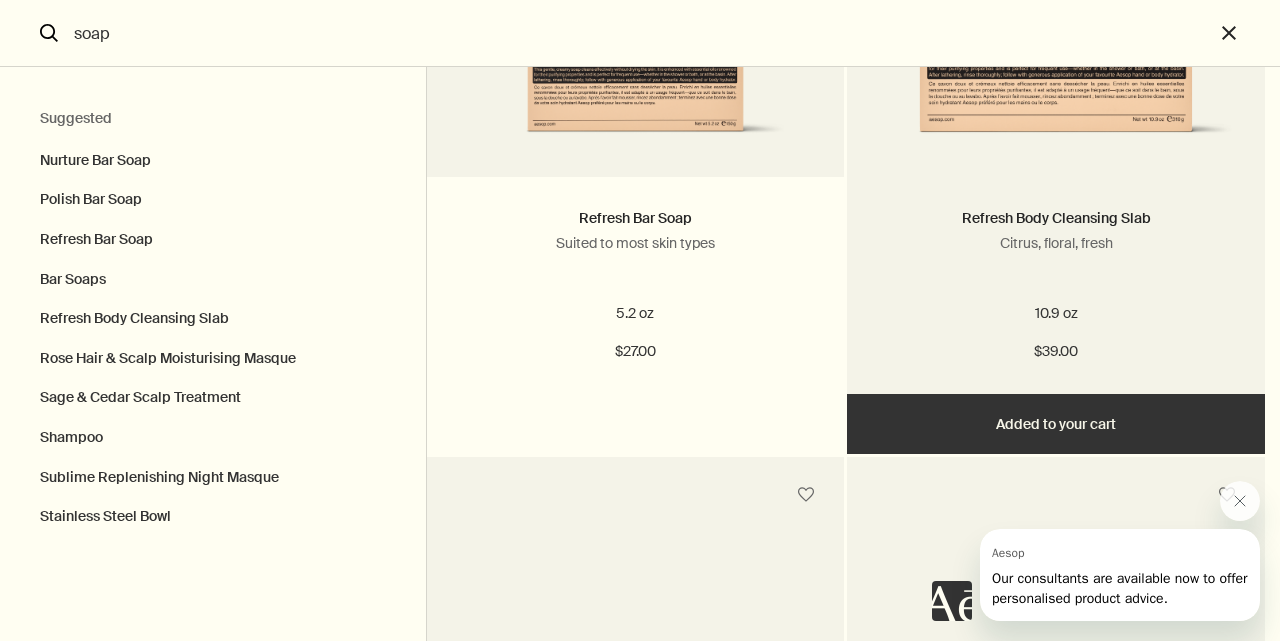 click on "Added Added to your cart Add Add to your cart" at bounding box center [1056, 424] 